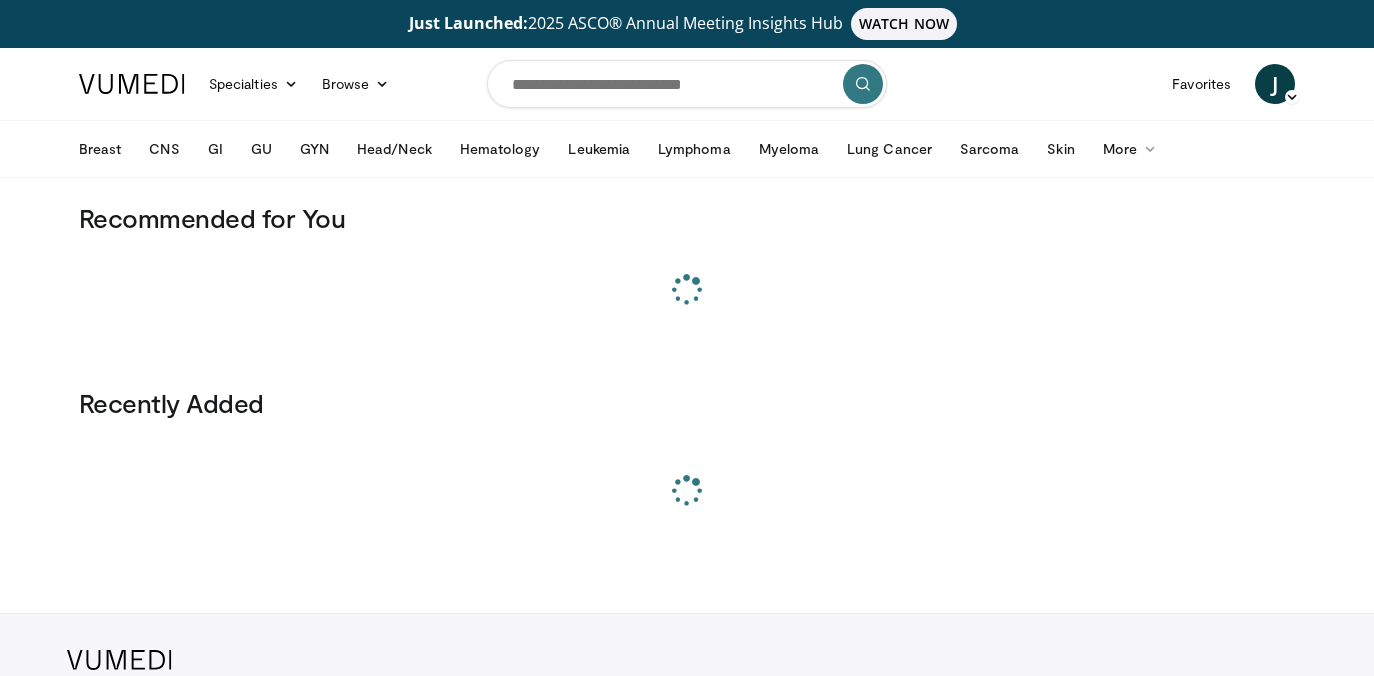 scroll, scrollTop: 0, scrollLeft: 0, axis: both 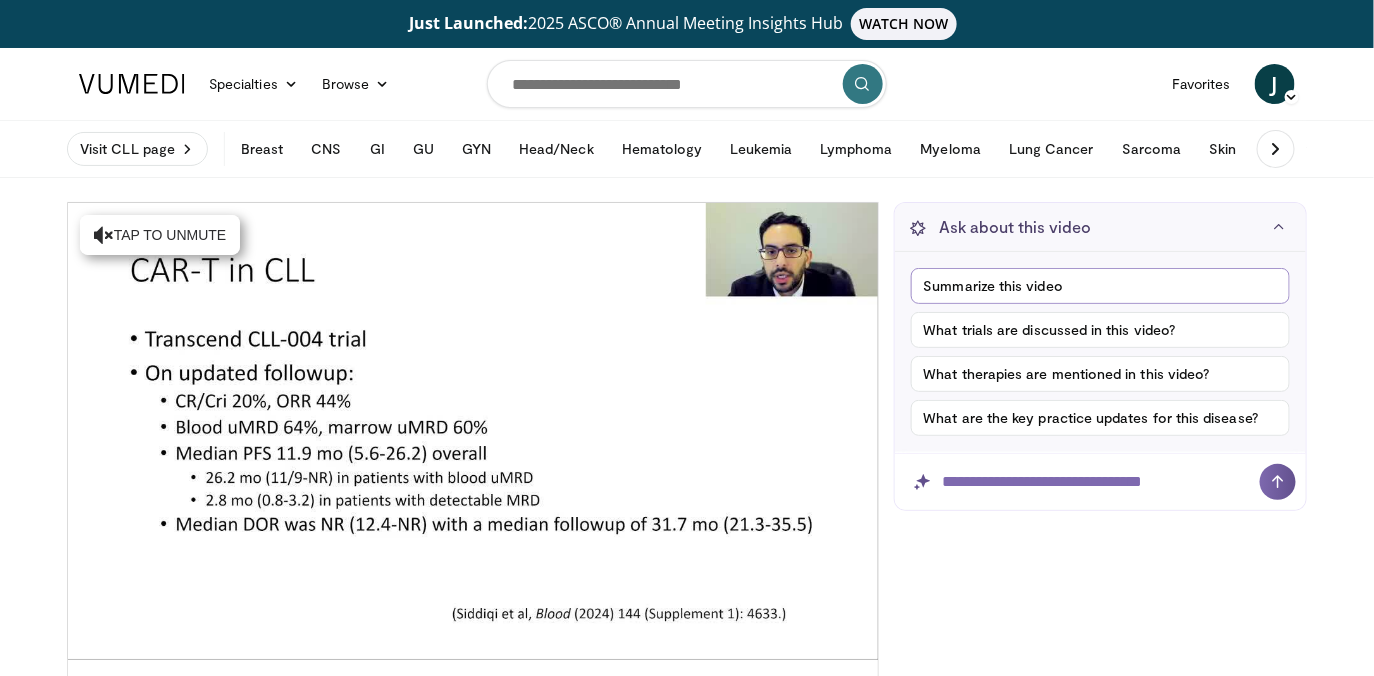 click on "Summarize this video" at bounding box center [1100, 286] 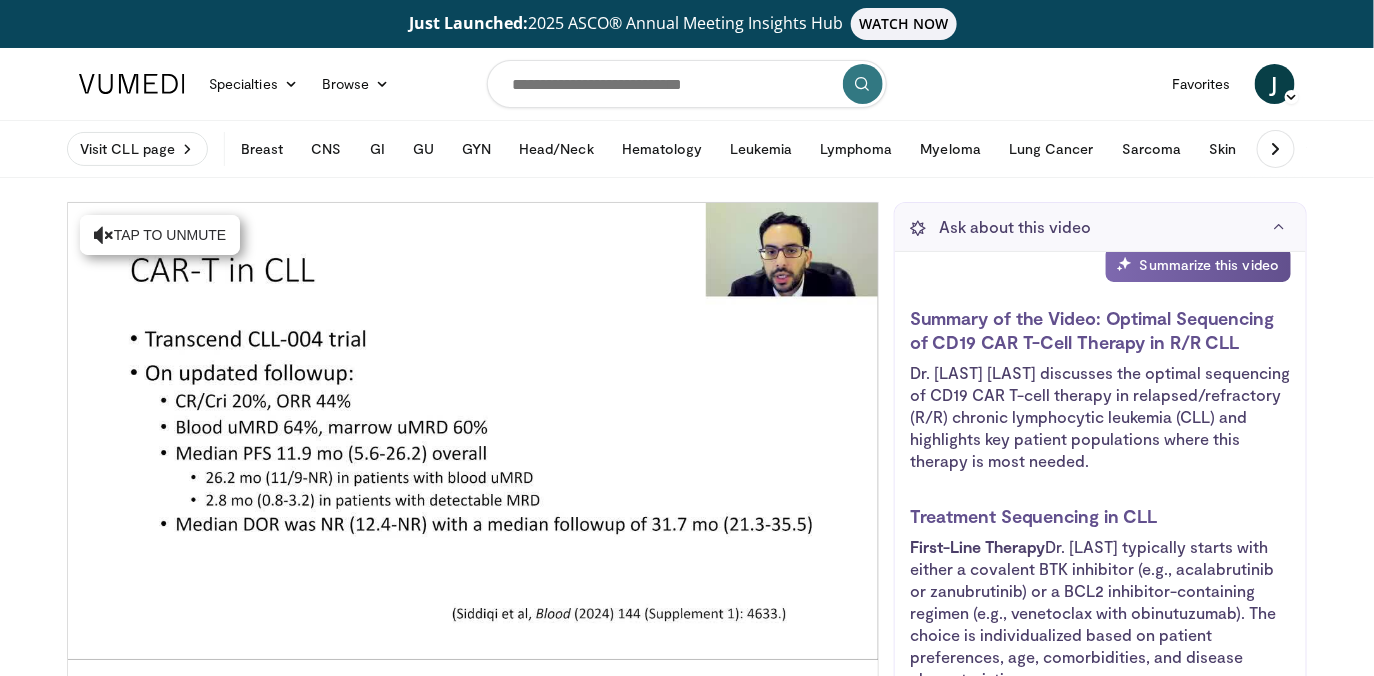 scroll, scrollTop: 0, scrollLeft: 0, axis: both 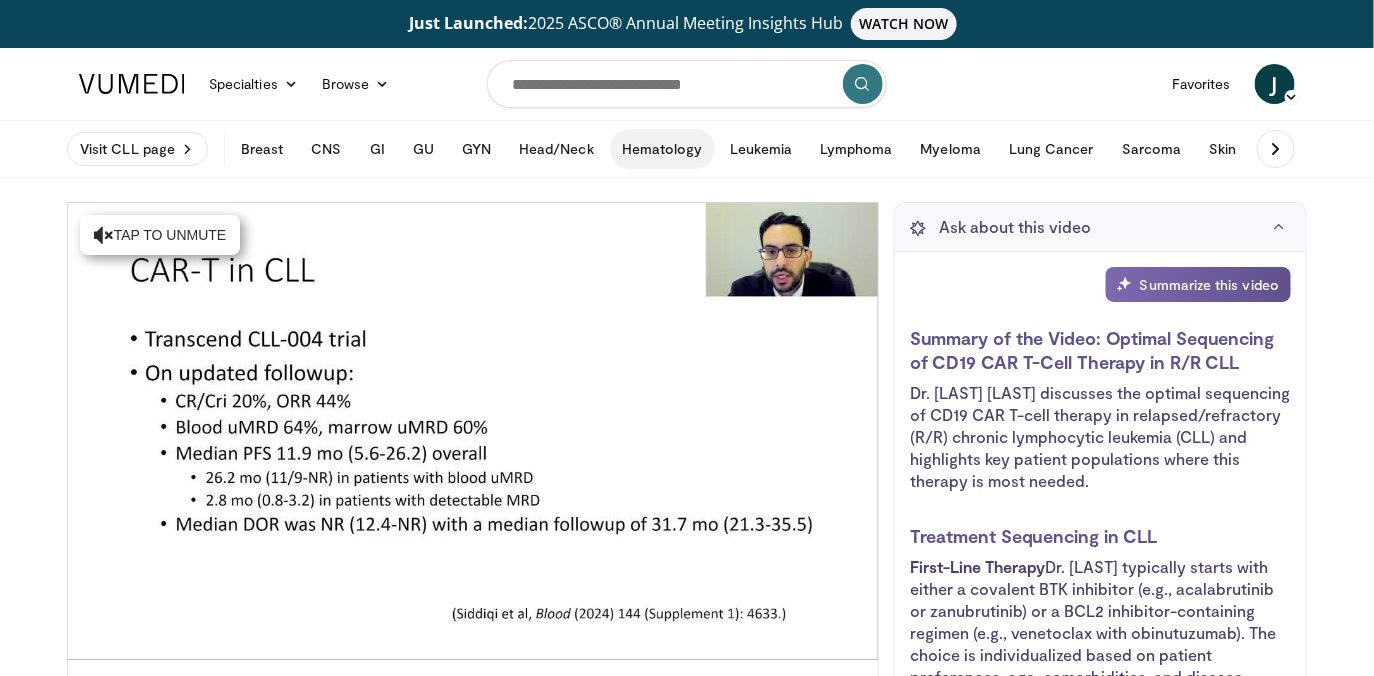 click on "Hematology" at bounding box center (662, 149) 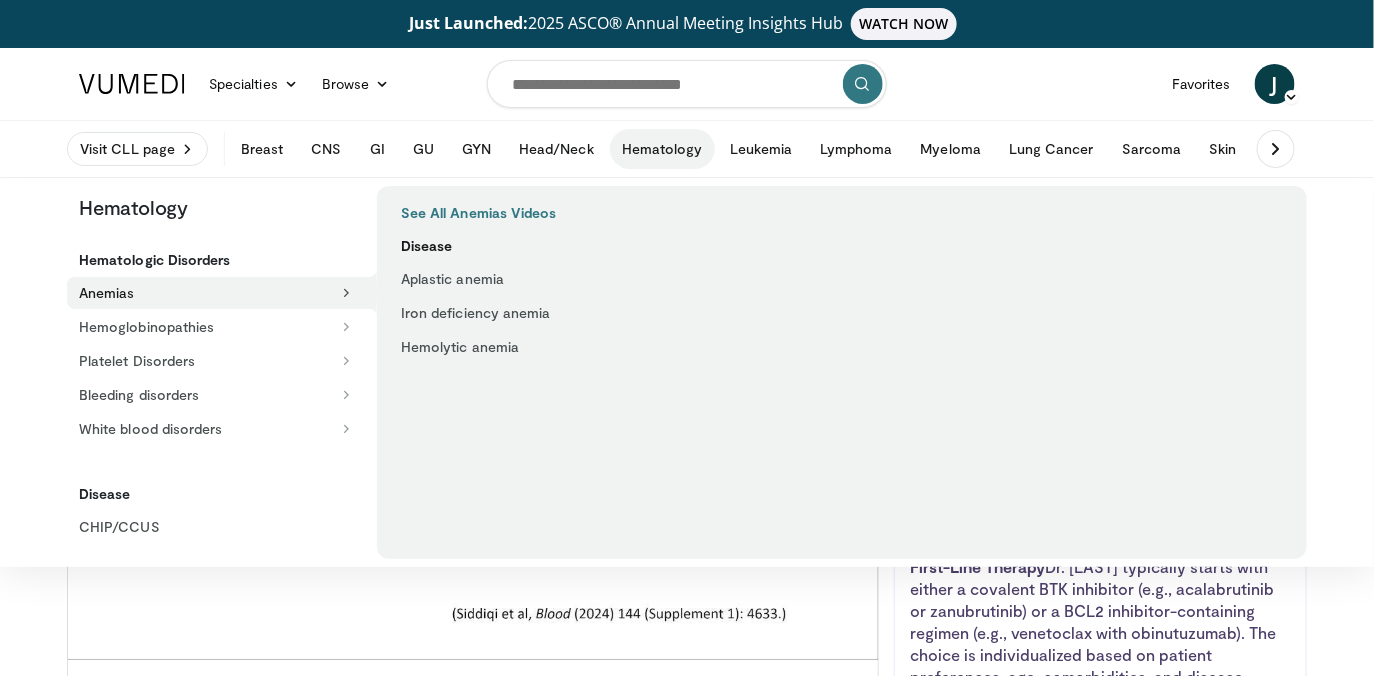 click on "Disease" at bounding box center (542, 246) 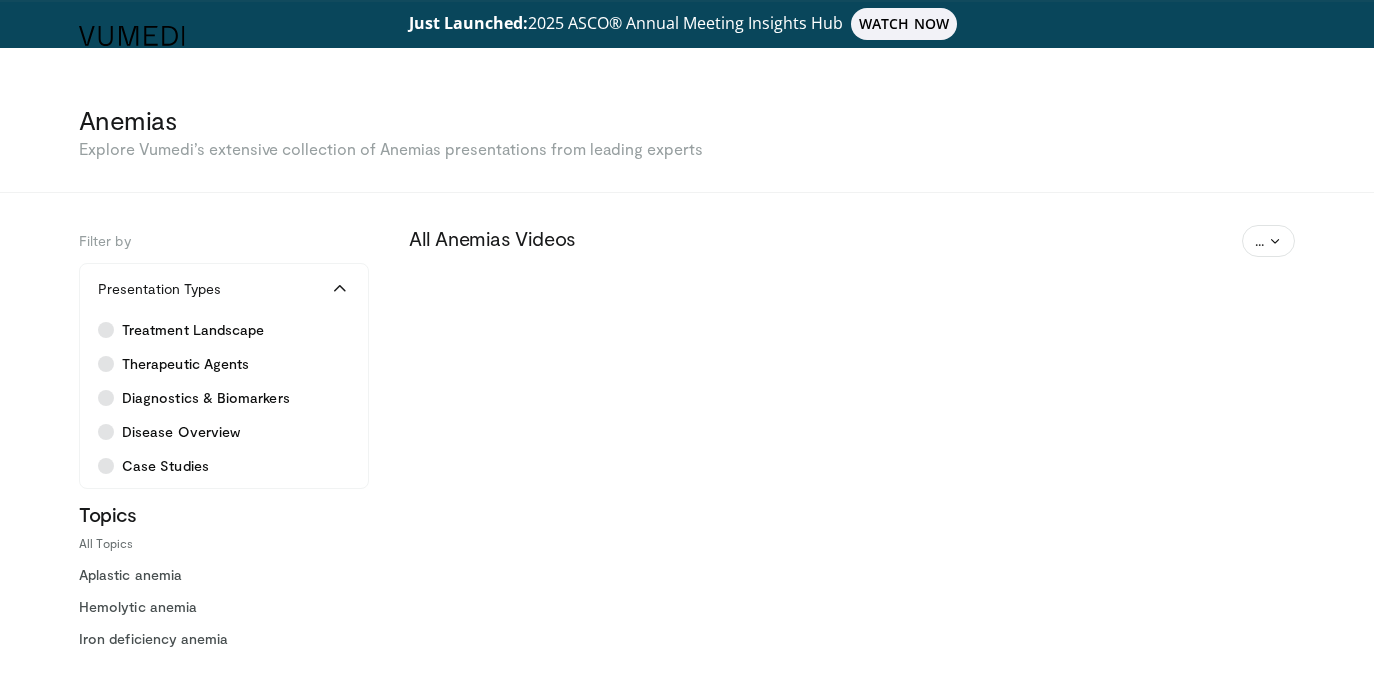 scroll, scrollTop: 0, scrollLeft: 0, axis: both 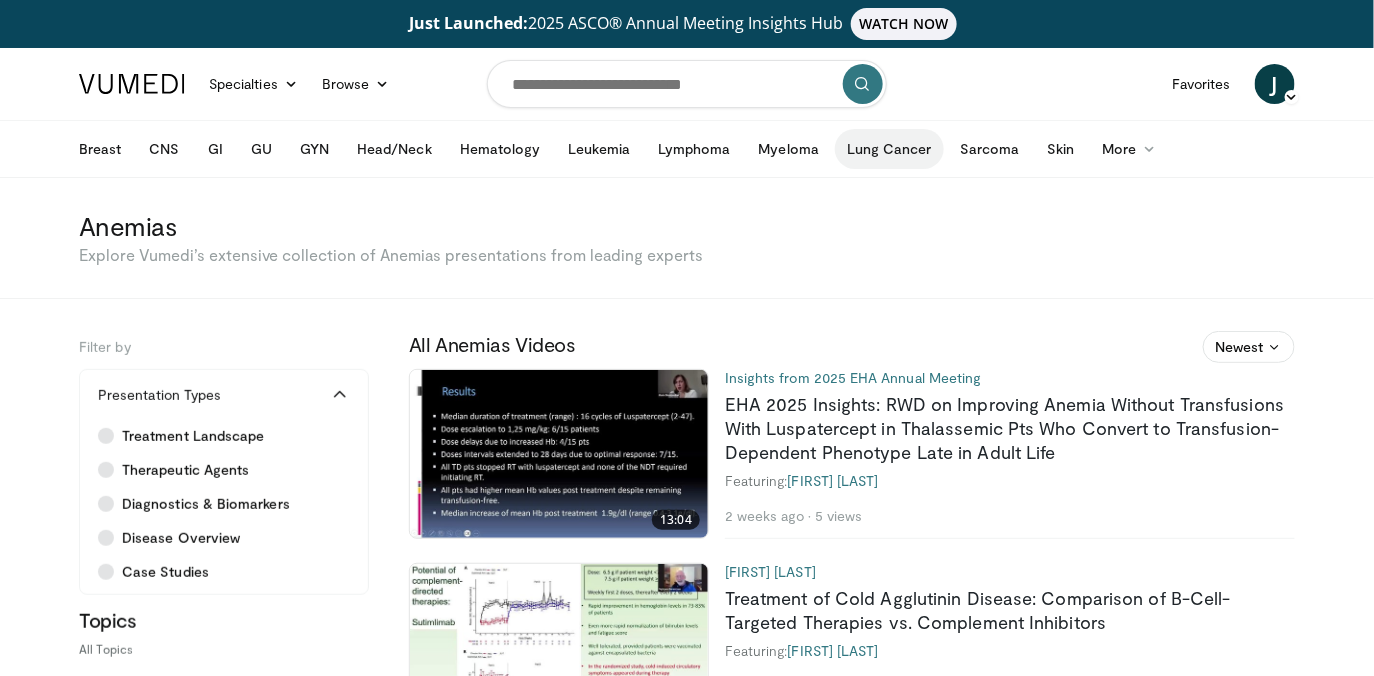 click on "Lung Cancer" at bounding box center (889, 149) 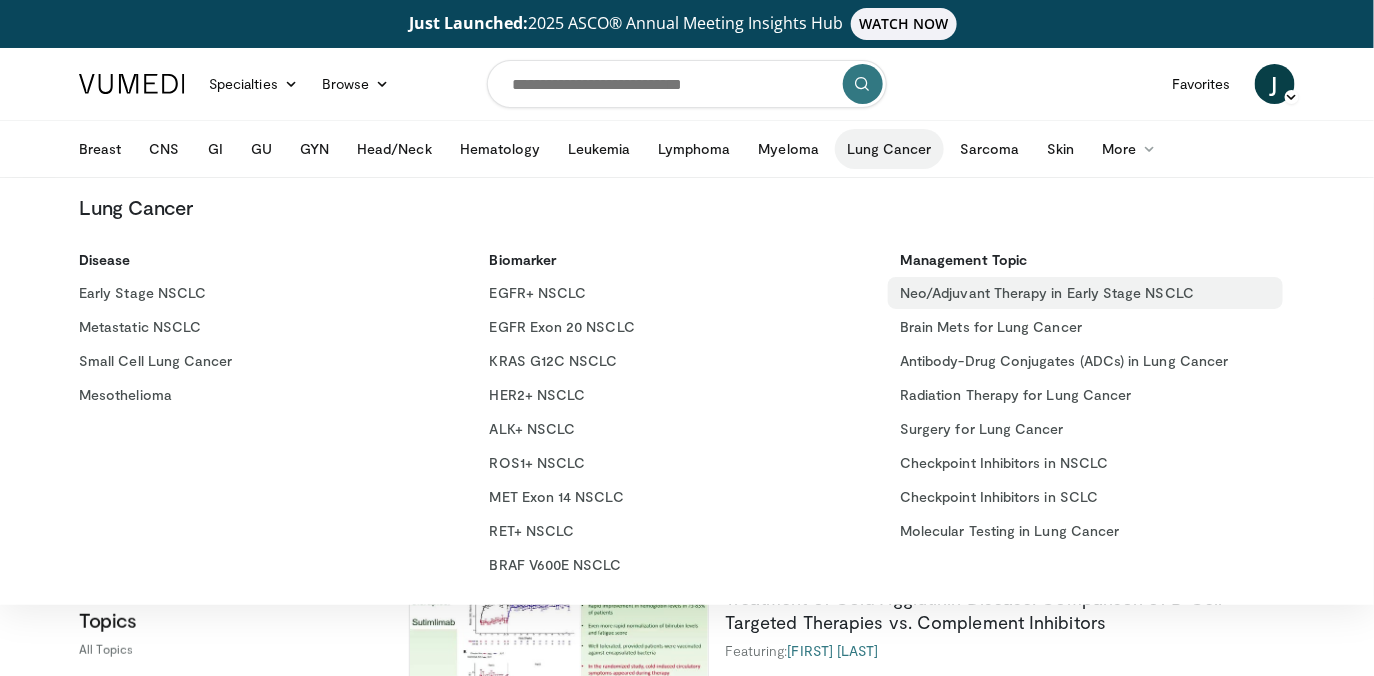 click on "Neo/Adjuvant Therapy in Early Stage NSCLC" at bounding box center [1085, 293] 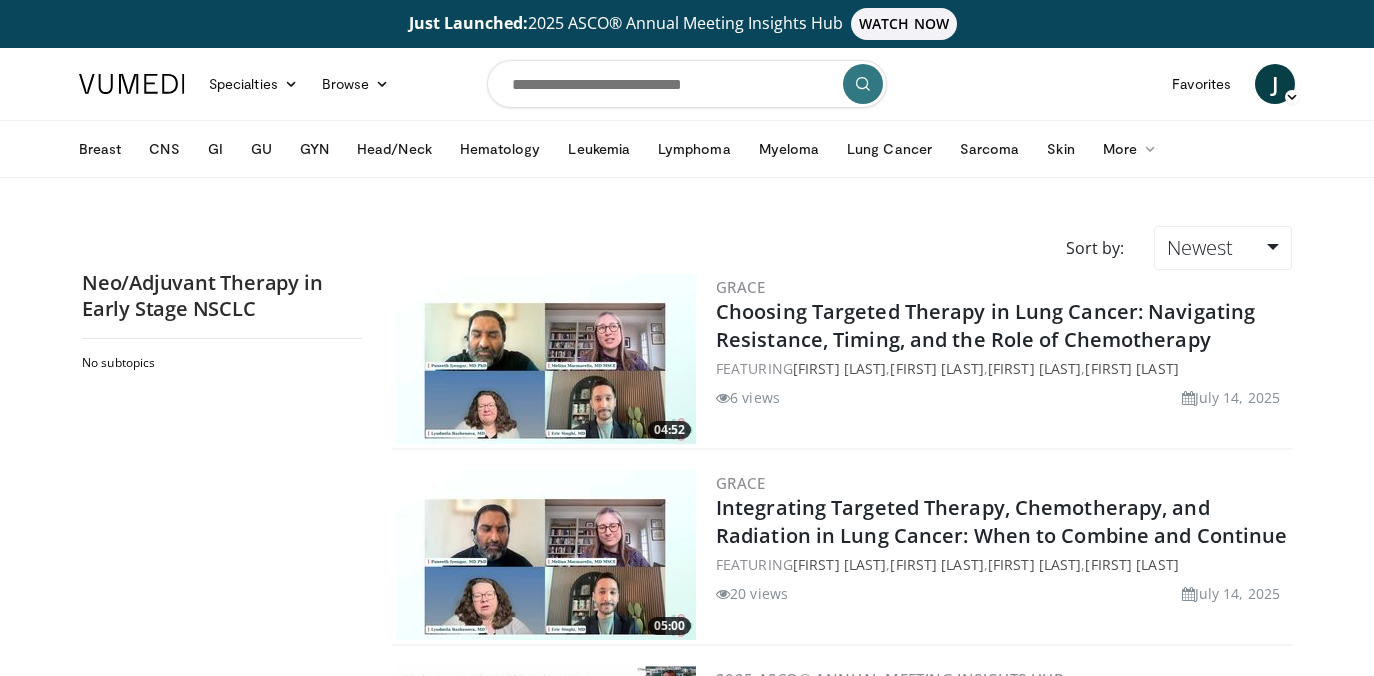 scroll, scrollTop: 0, scrollLeft: 0, axis: both 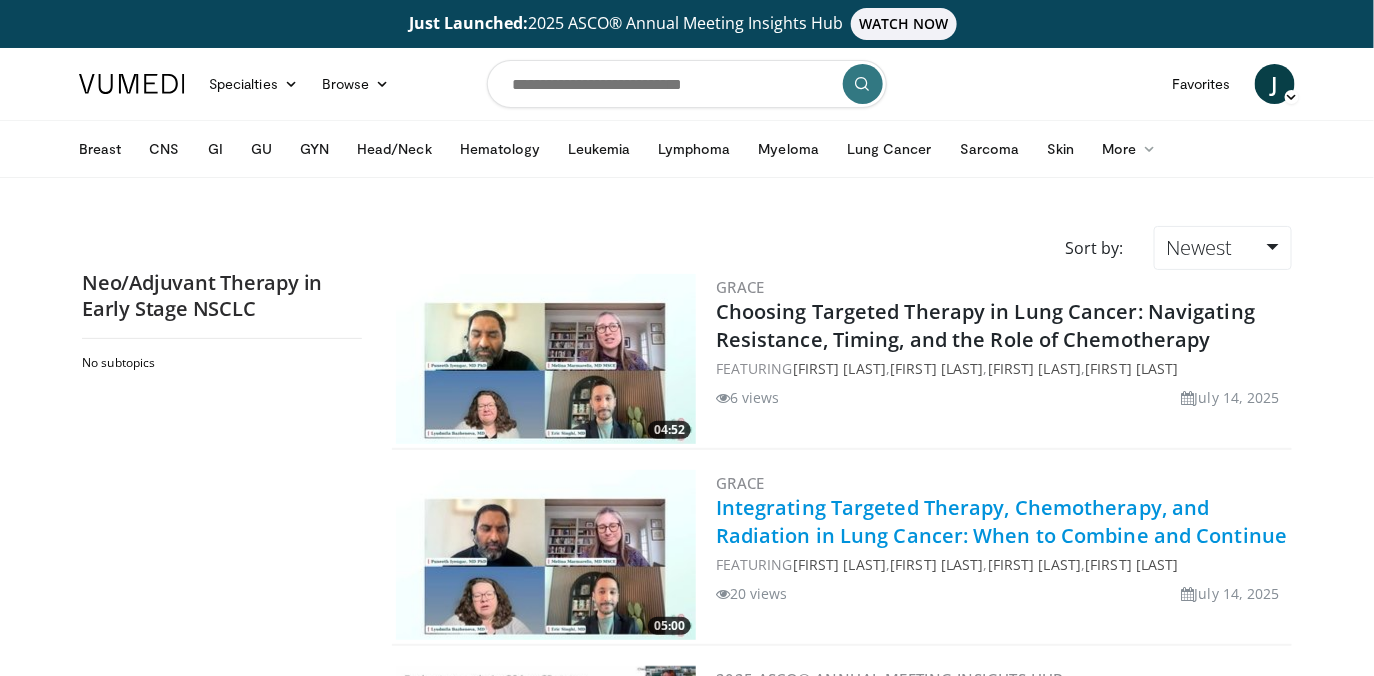 click on "Integrating Targeted Therapy, Chemotherapy, and Radiation in Lung Cancer: When to Combine and Continue" at bounding box center [1001, 521] 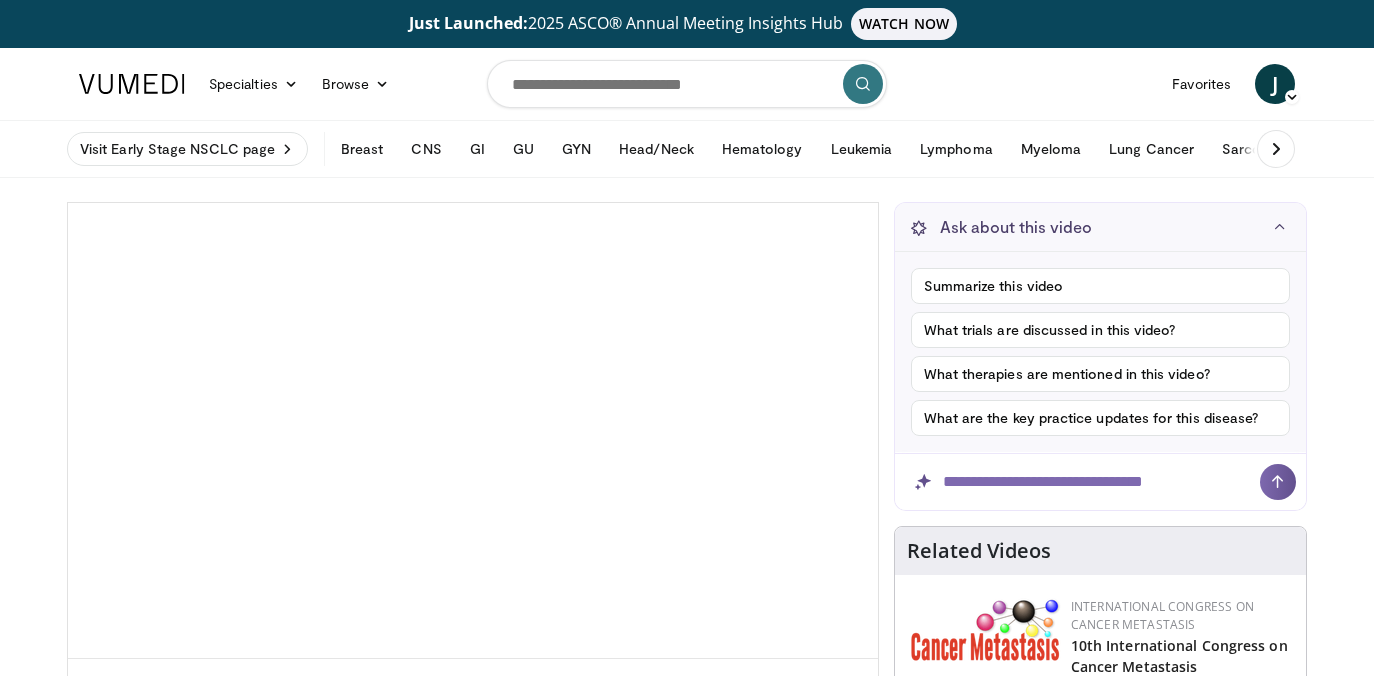 scroll, scrollTop: 0, scrollLeft: 0, axis: both 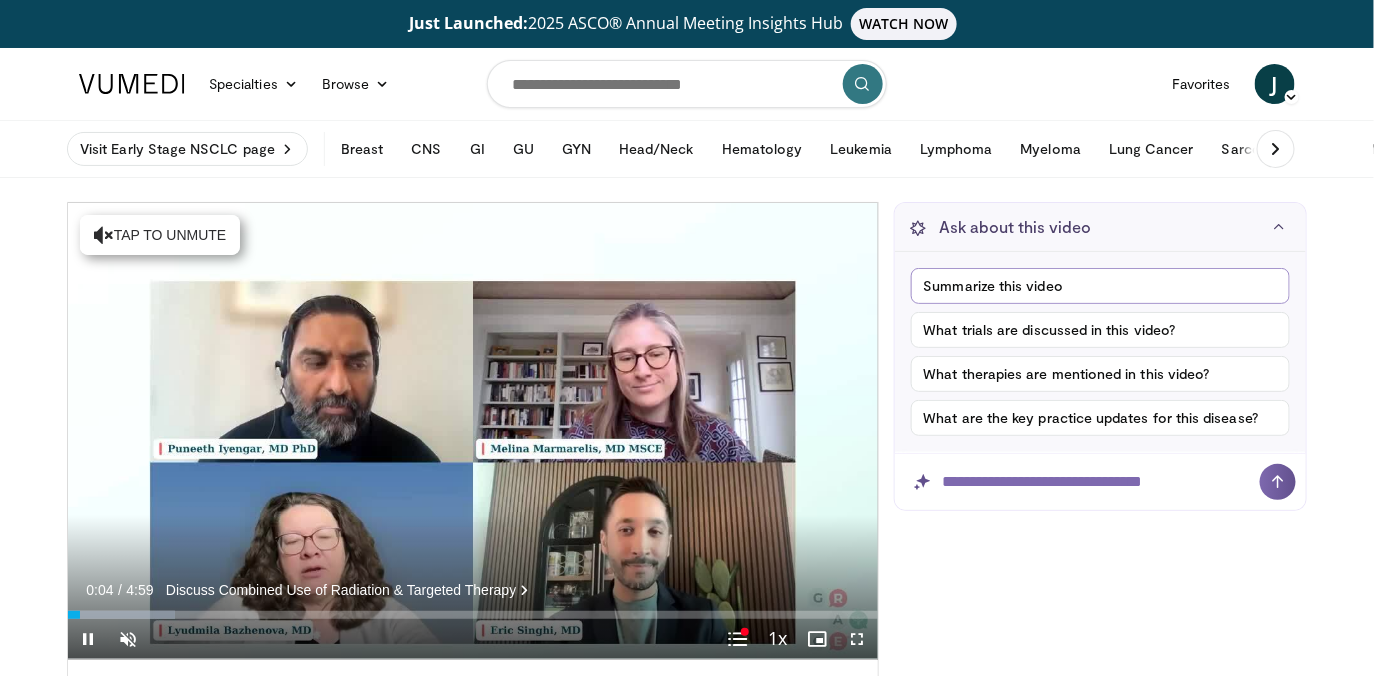 click on "Summarize this video" at bounding box center (1100, 286) 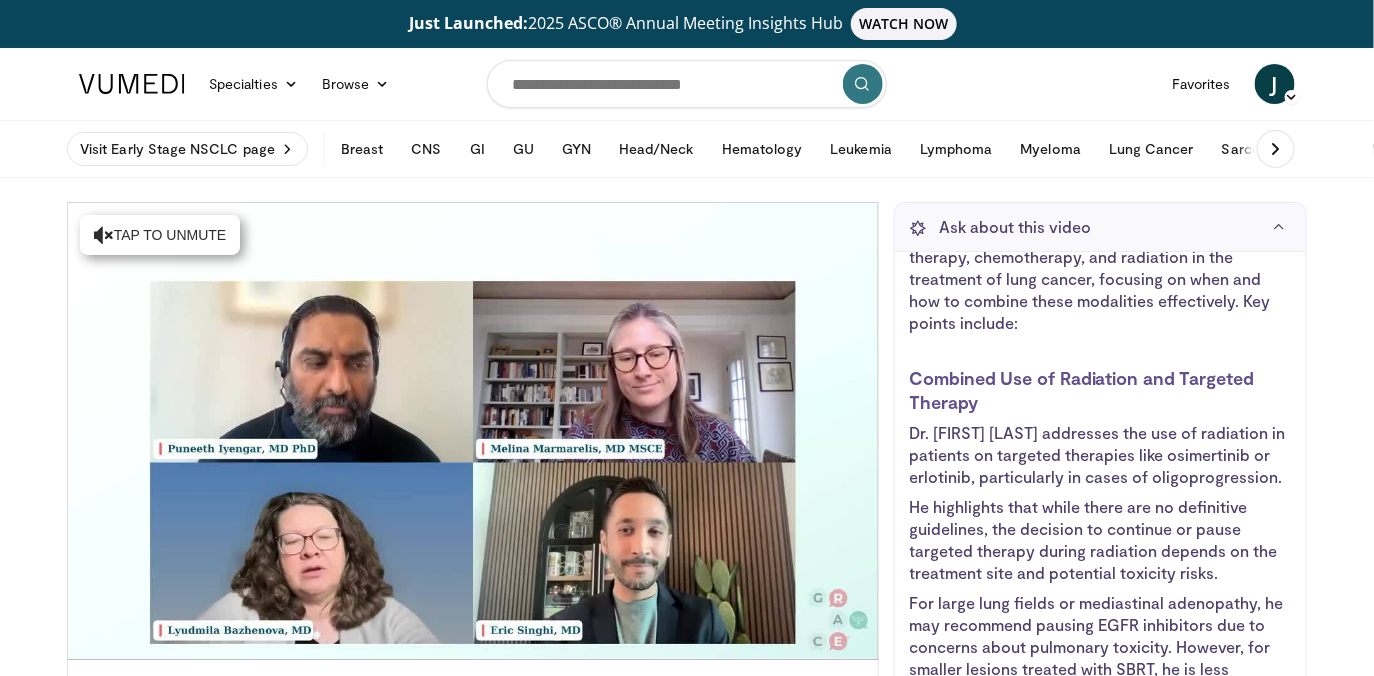 scroll, scrollTop: 209, scrollLeft: 0, axis: vertical 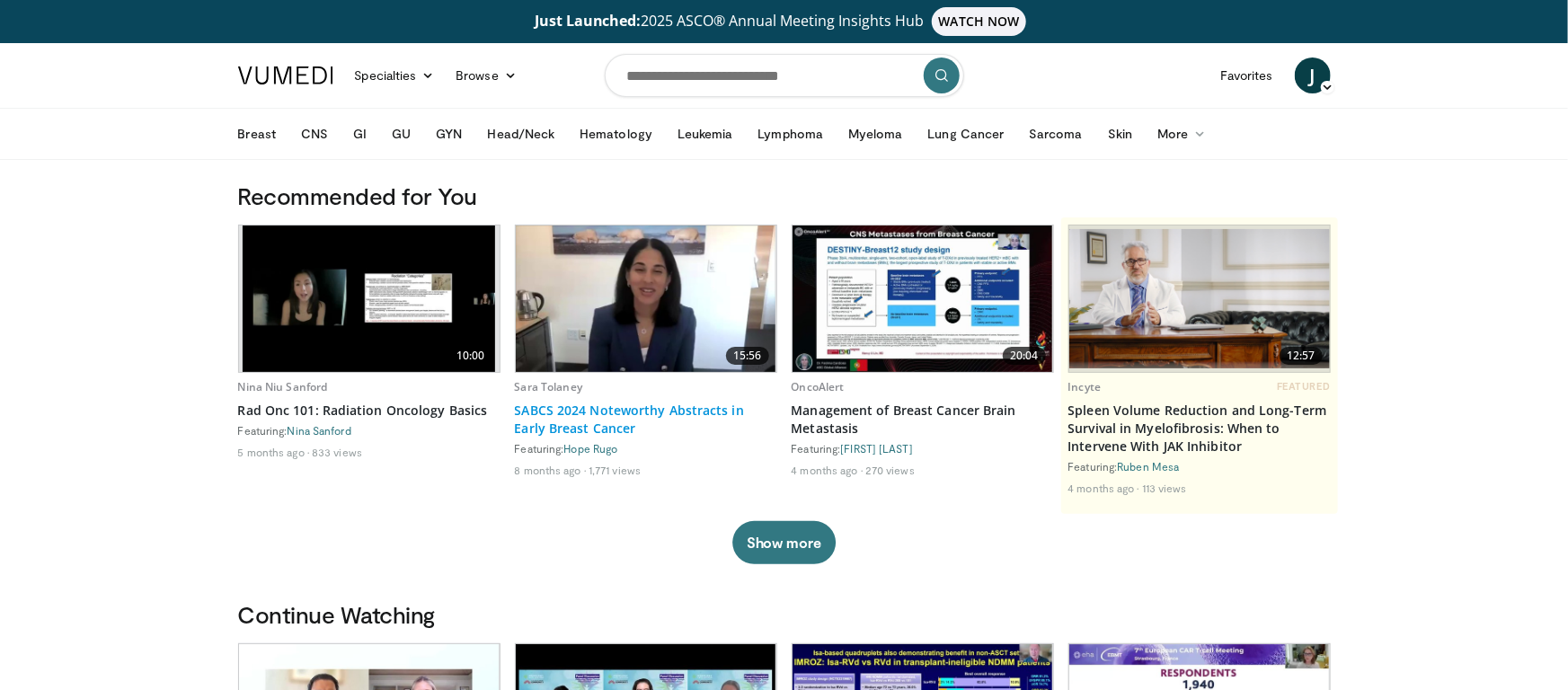 click on "SABCS 2024 Noteworthy Abstracts in Early Breast Cancer" at bounding box center [646, 420] 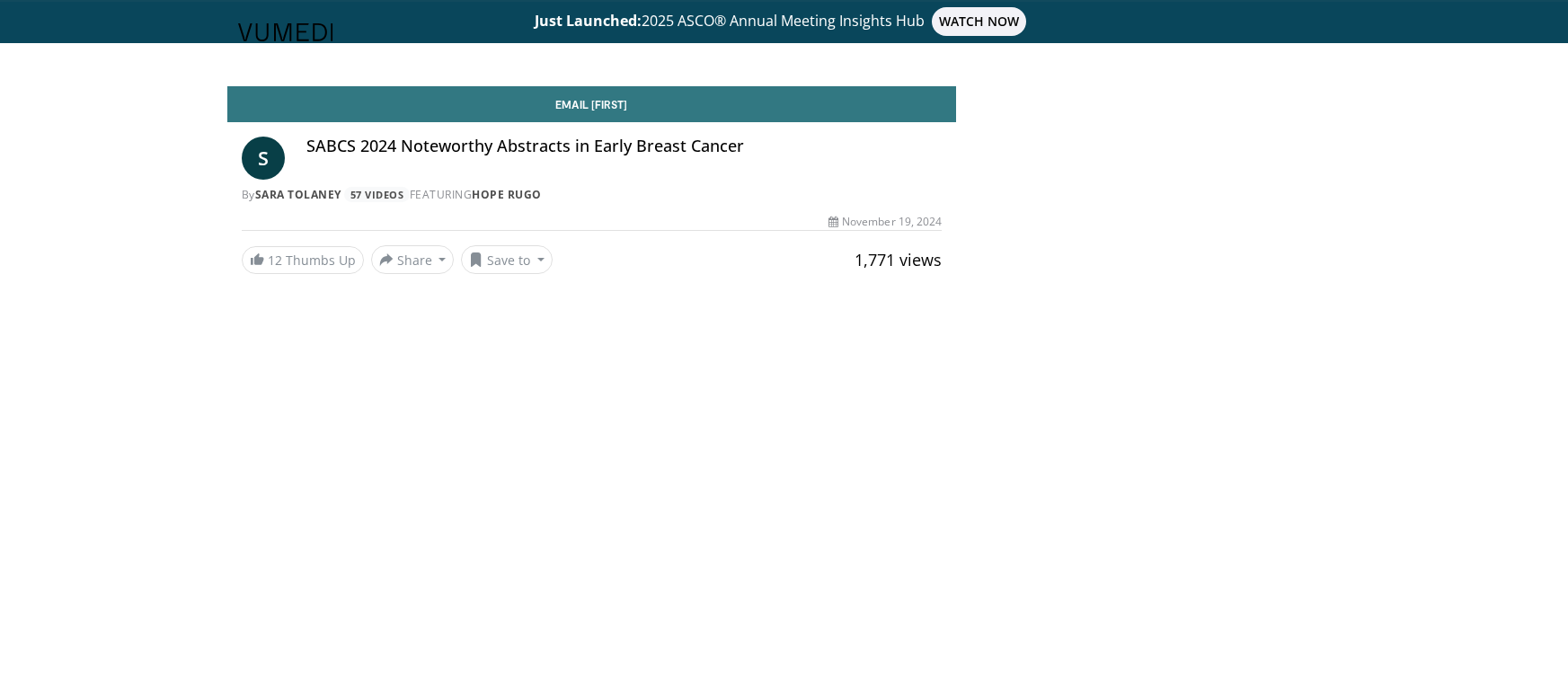 scroll, scrollTop: 0, scrollLeft: 0, axis: both 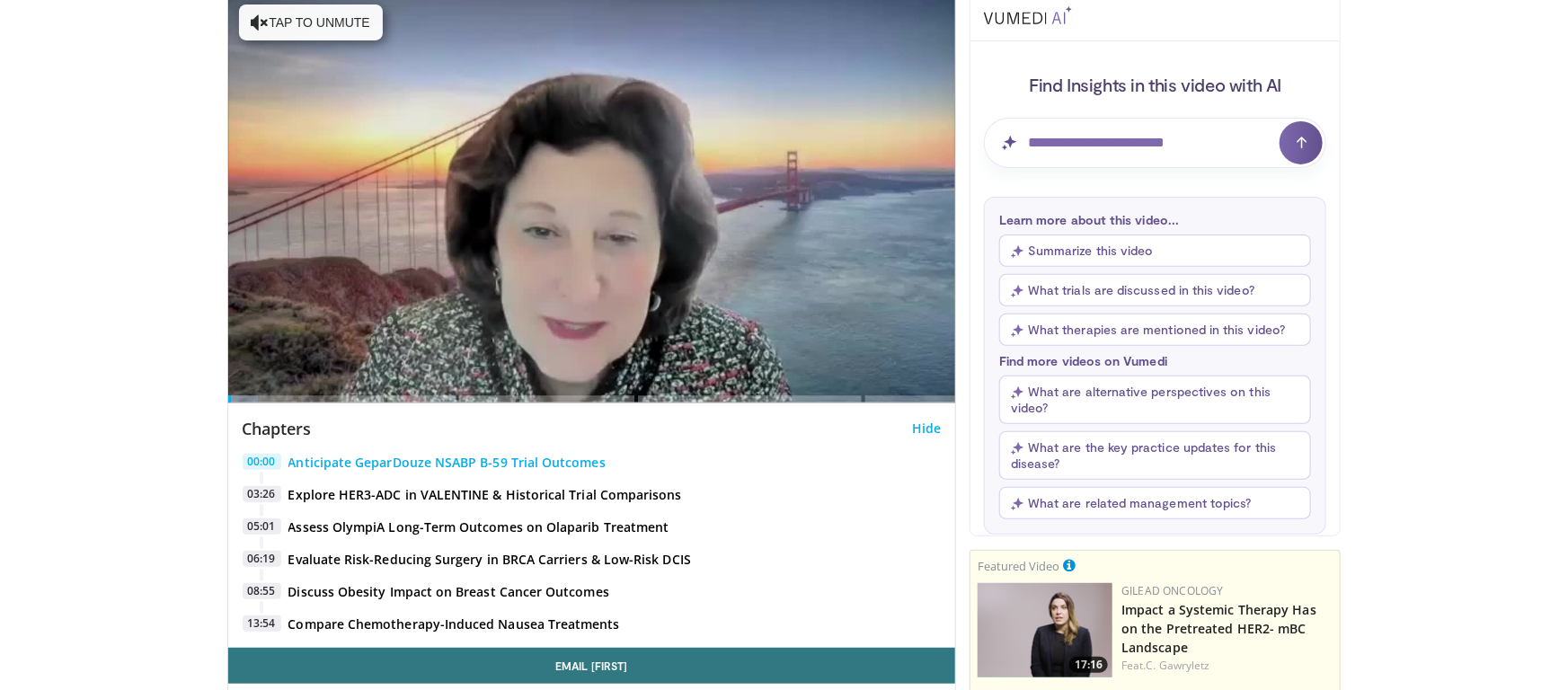click on "Summarize this video" at bounding box center (1155, 251) 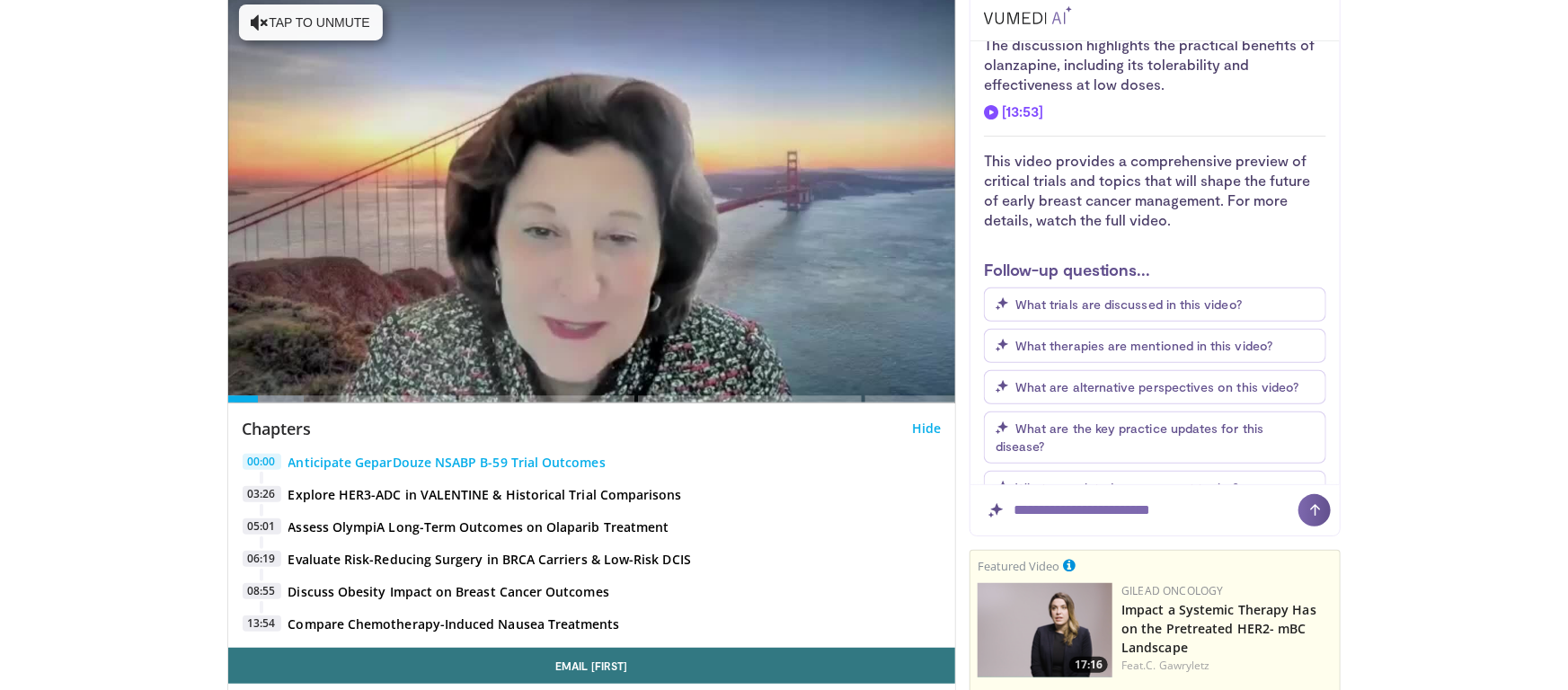 scroll, scrollTop: 1870, scrollLeft: 0, axis: vertical 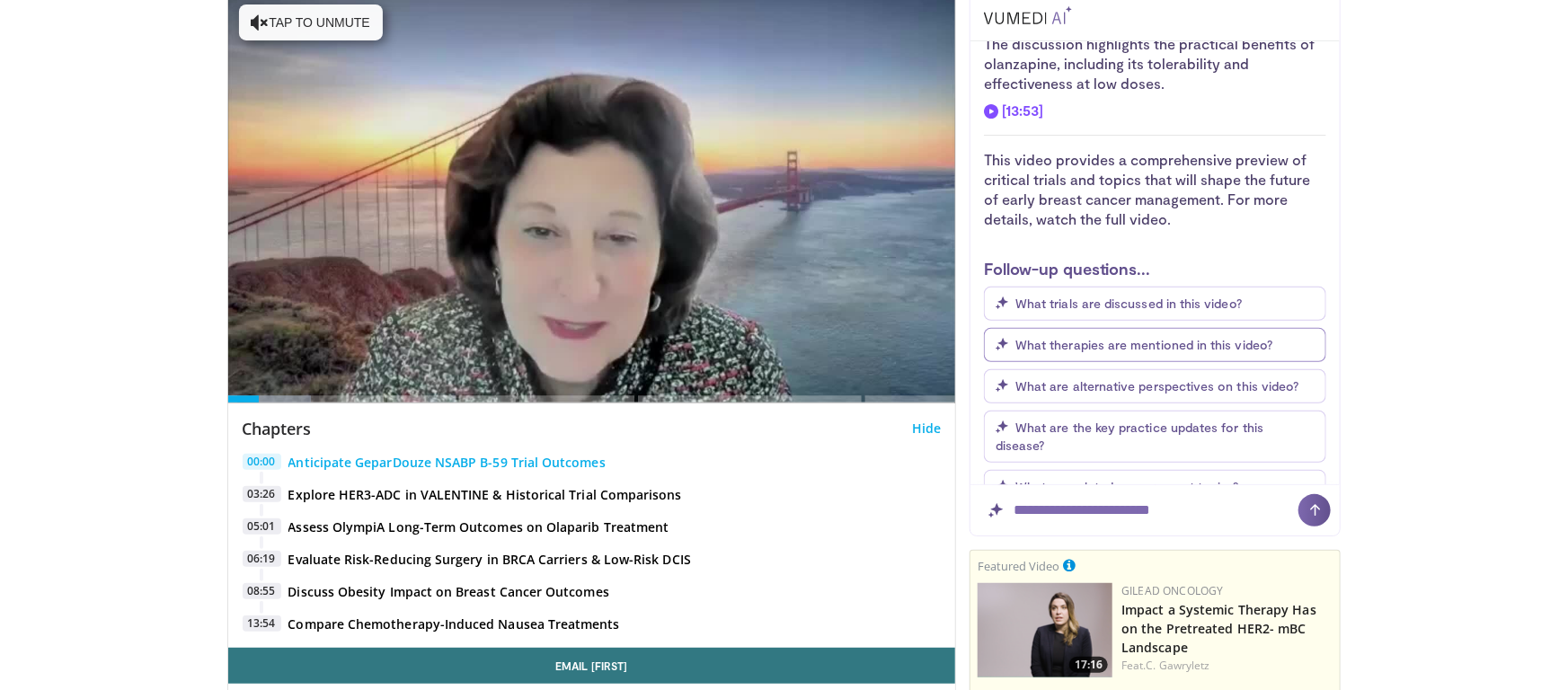 click on "What therapies are mentioned in this video?" at bounding box center (1144, 344) 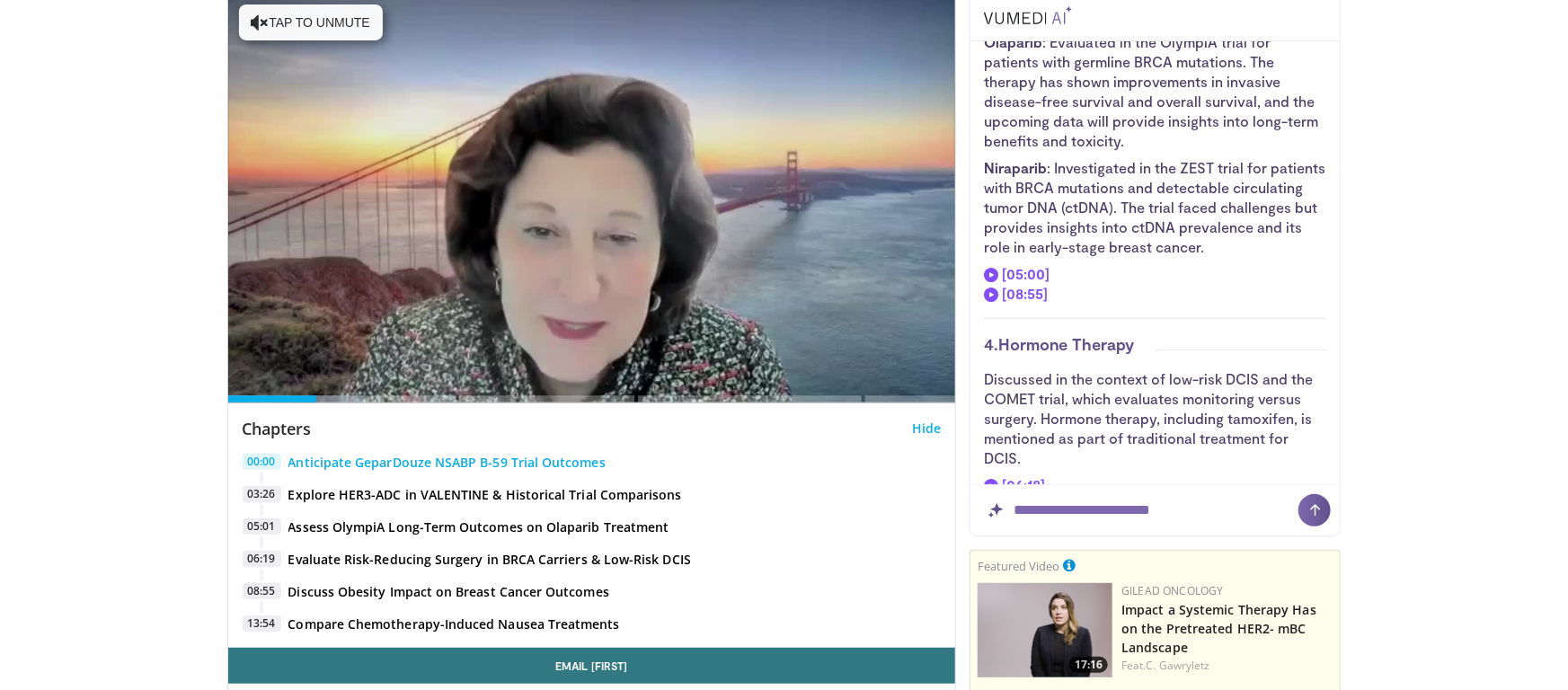 scroll, scrollTop: 2986, scrollLeft: 0, axis: vertical 